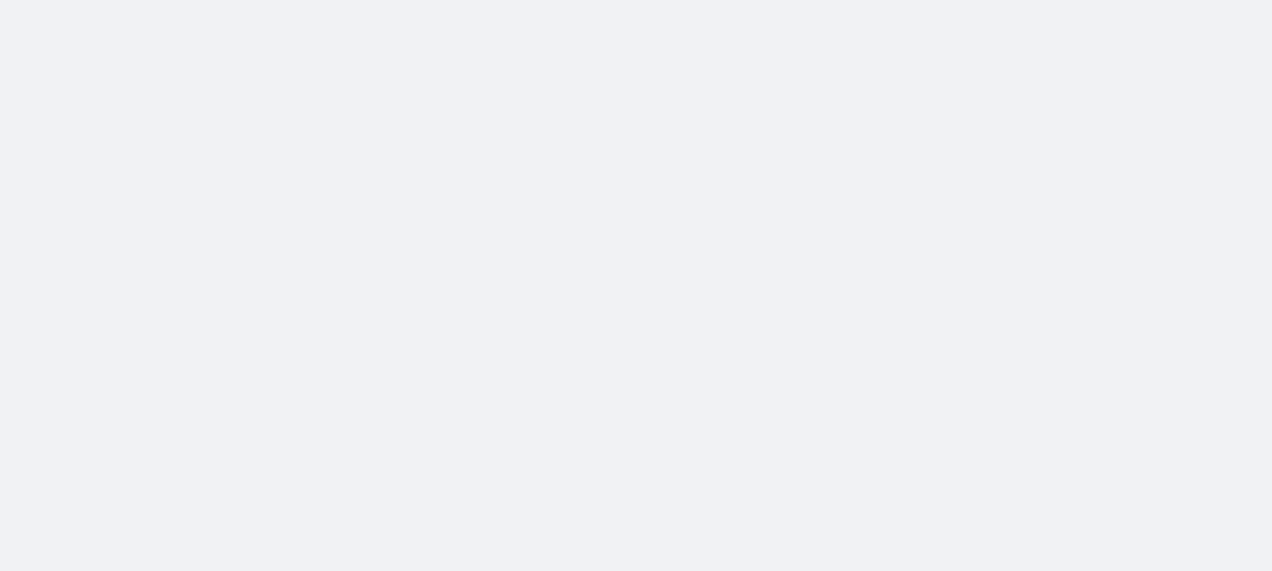 scroll, scrollTop: 0, scrollLeft: 0, axis: both 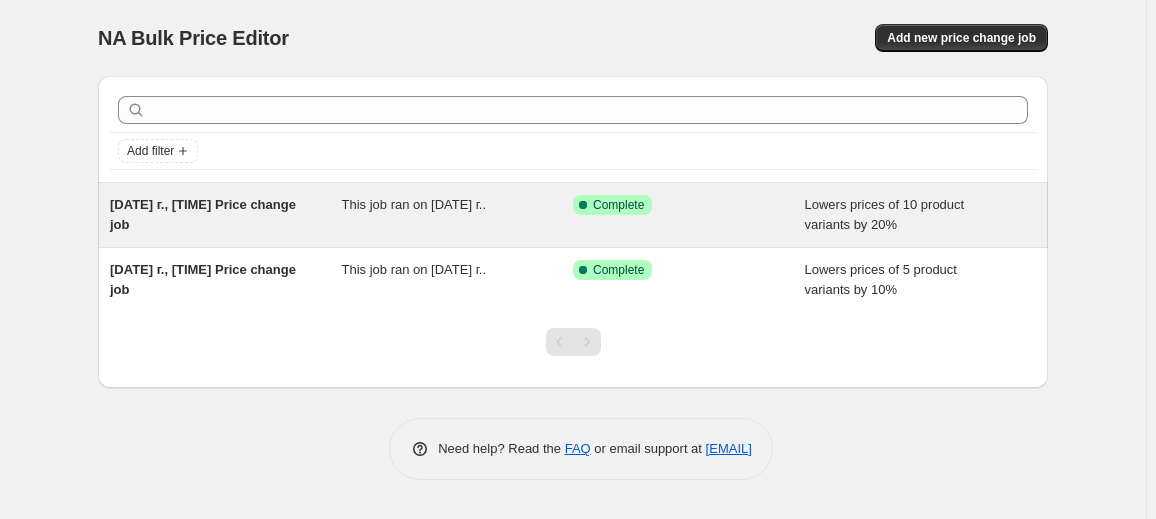 click on "[DATE] г., [TIME] Price change job" at bounding box center [226, 215] 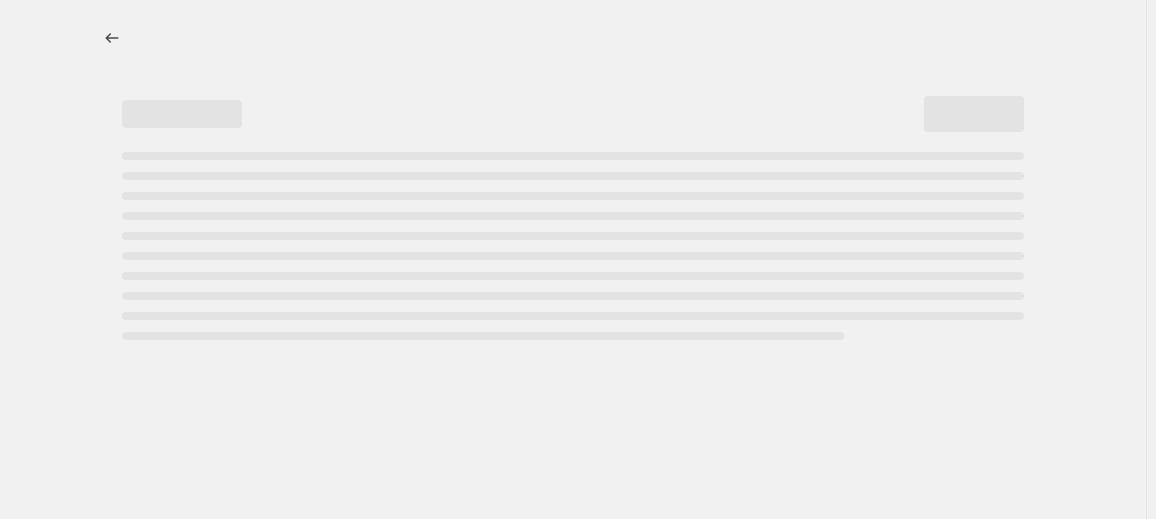 select on "percentage" 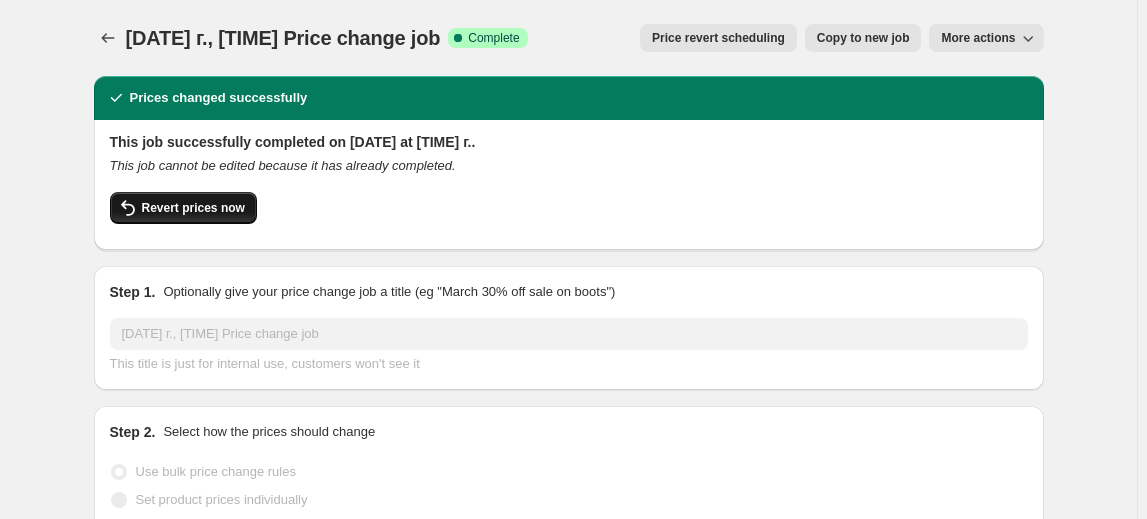click on "Revert prices now" at bounding box center (193, 208) 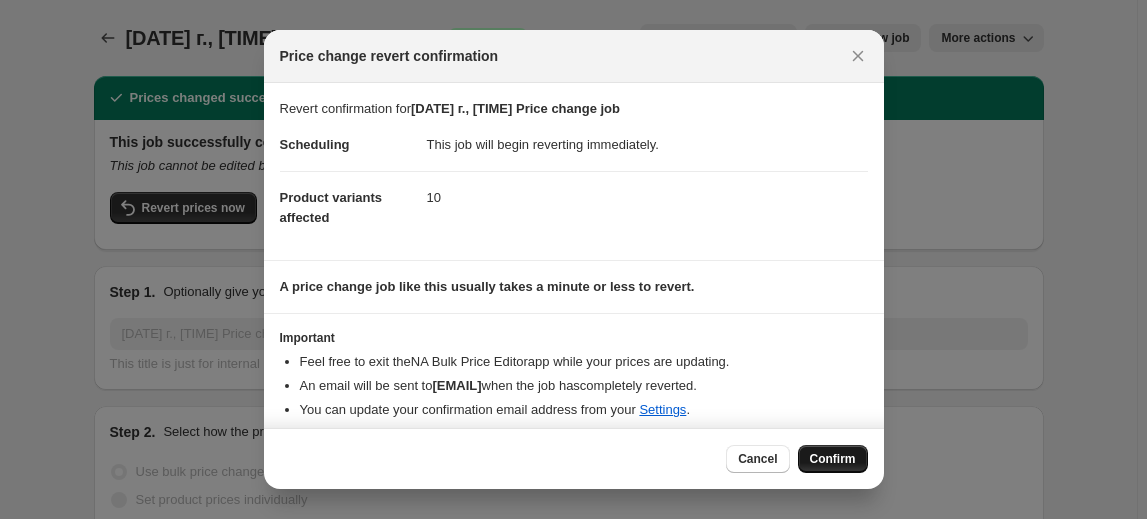 click on "Confirm" at bounding box center (833, 459) 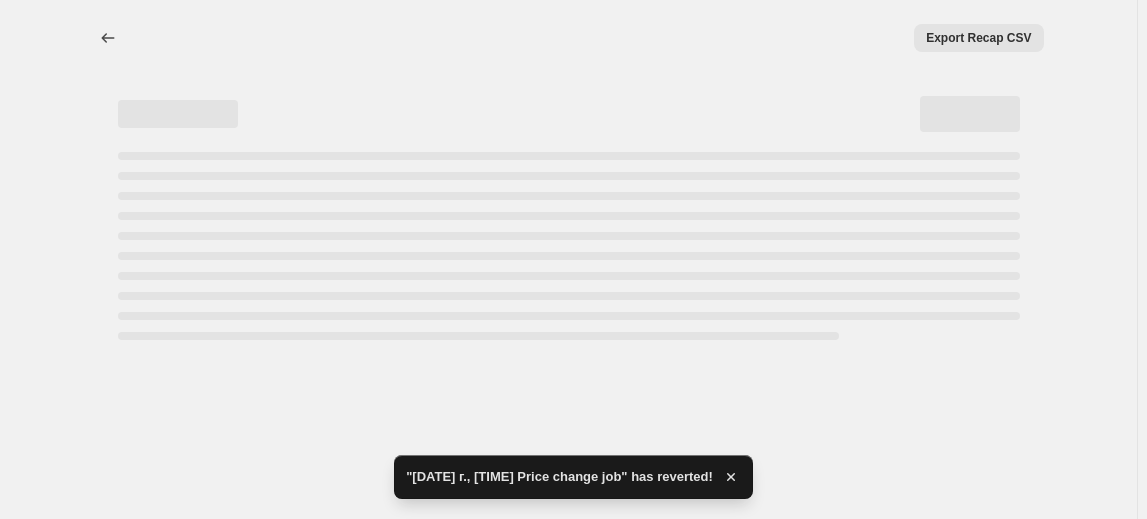 select on "percentage" 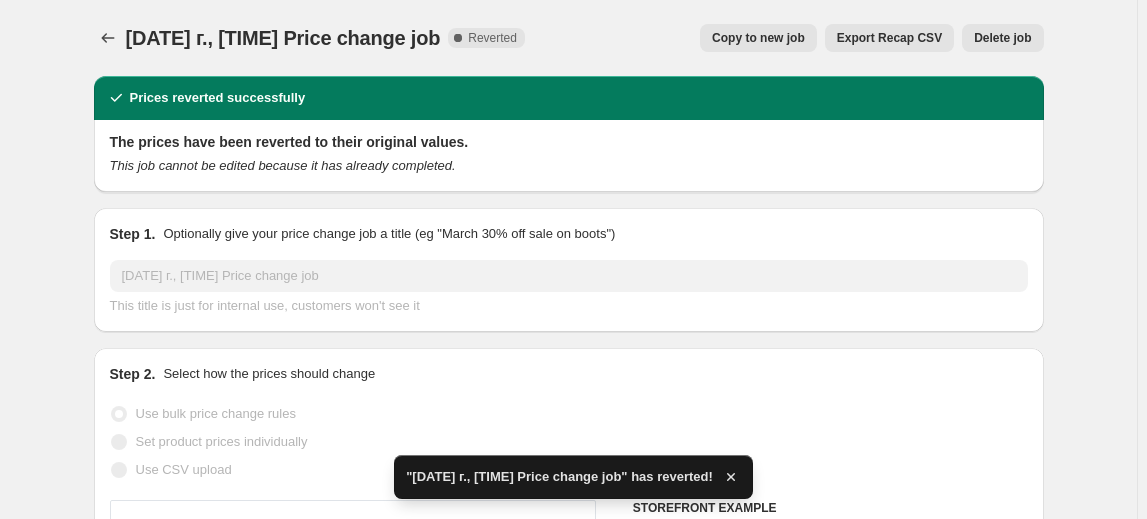 click on "Delete job" at bounding box center (1002, 38) 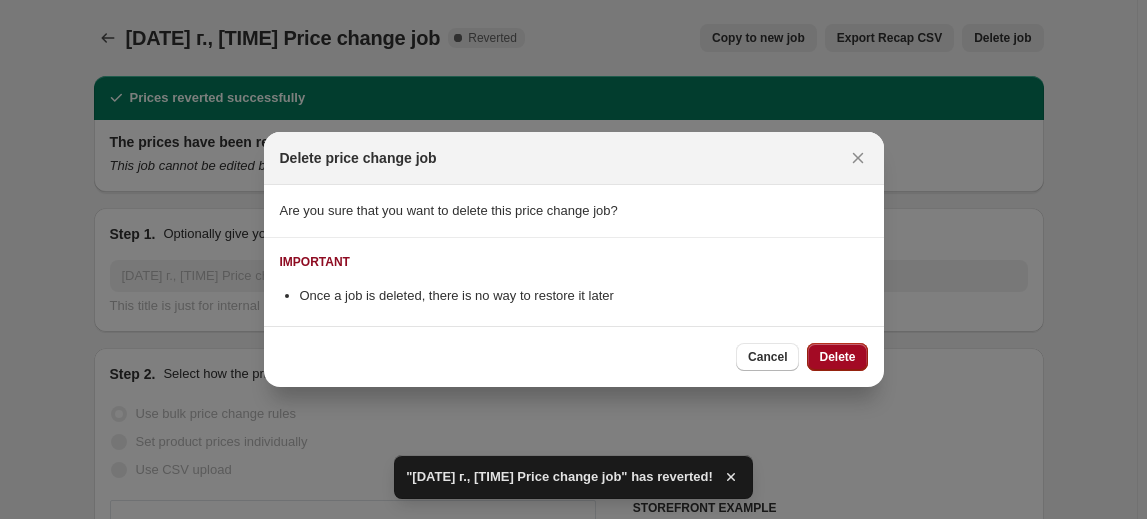 click on "Delete" at bounding box center [837, 357] 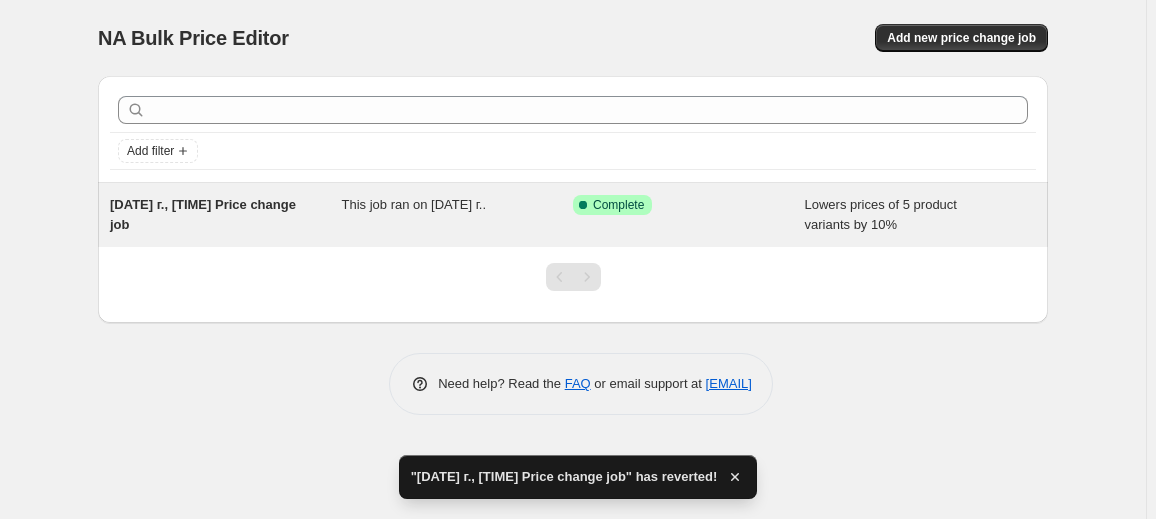 click on "Success Complete Complete" at bounding box center (689, 215) 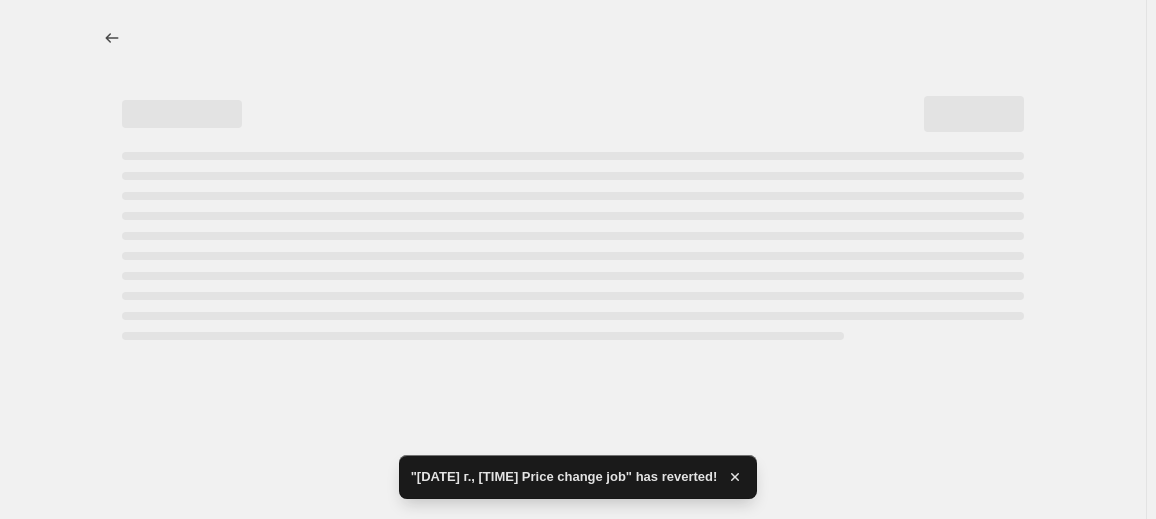 select on "percentage" 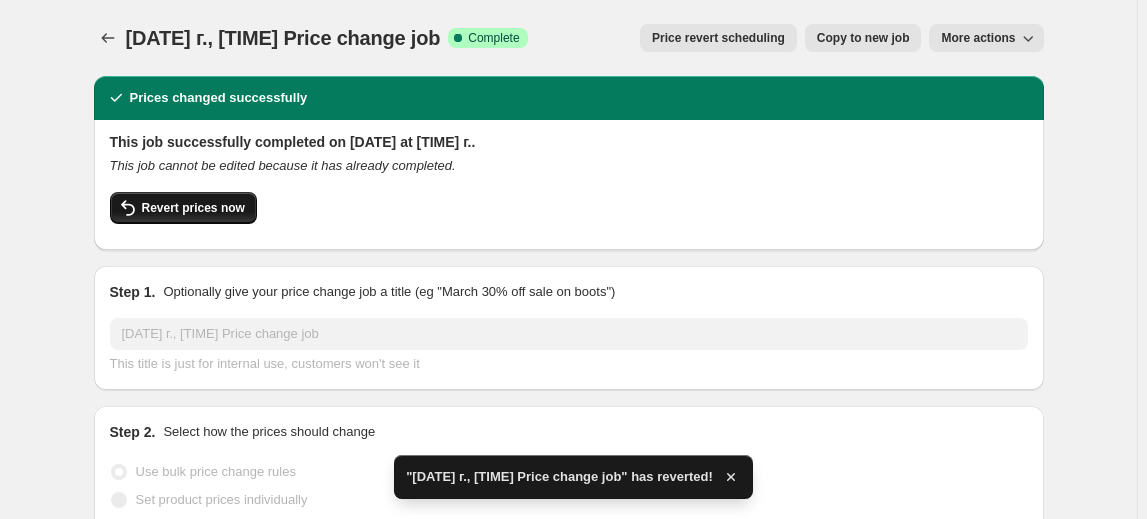 click on "Revert prices now" at bounding box center [193, 208] 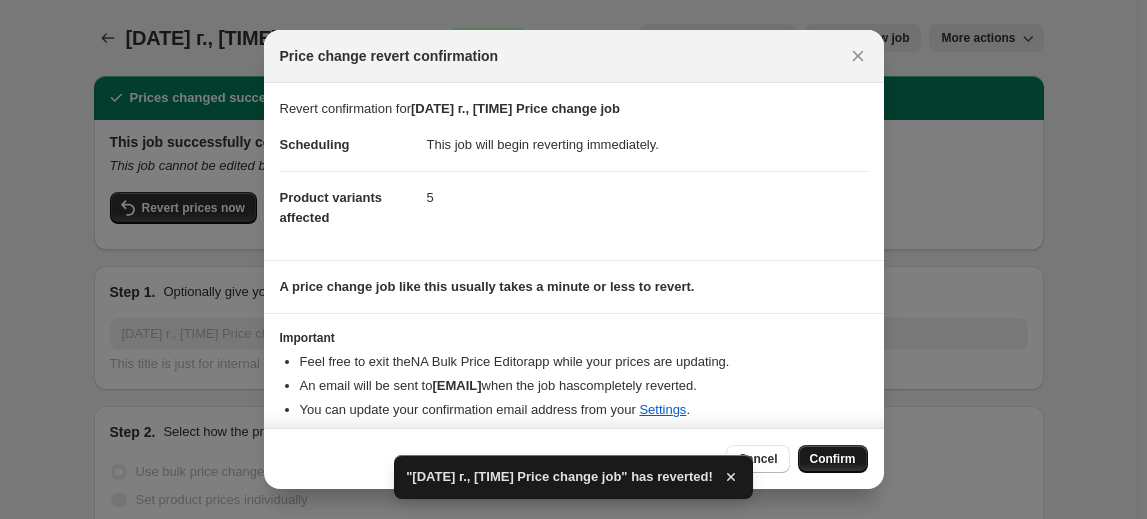 click on "Confirm" at bounding box center (833, 459) 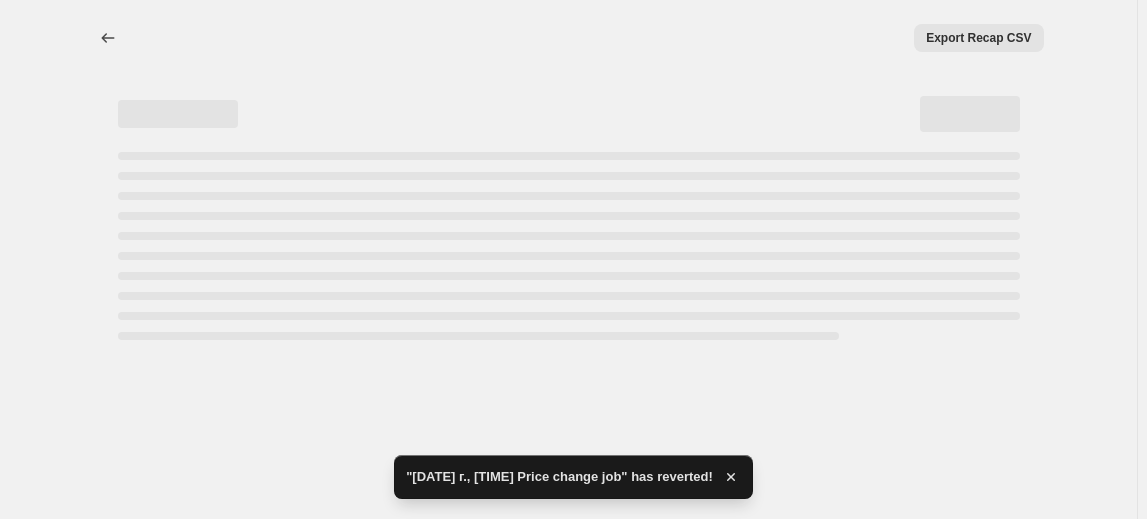 select on "percentage" 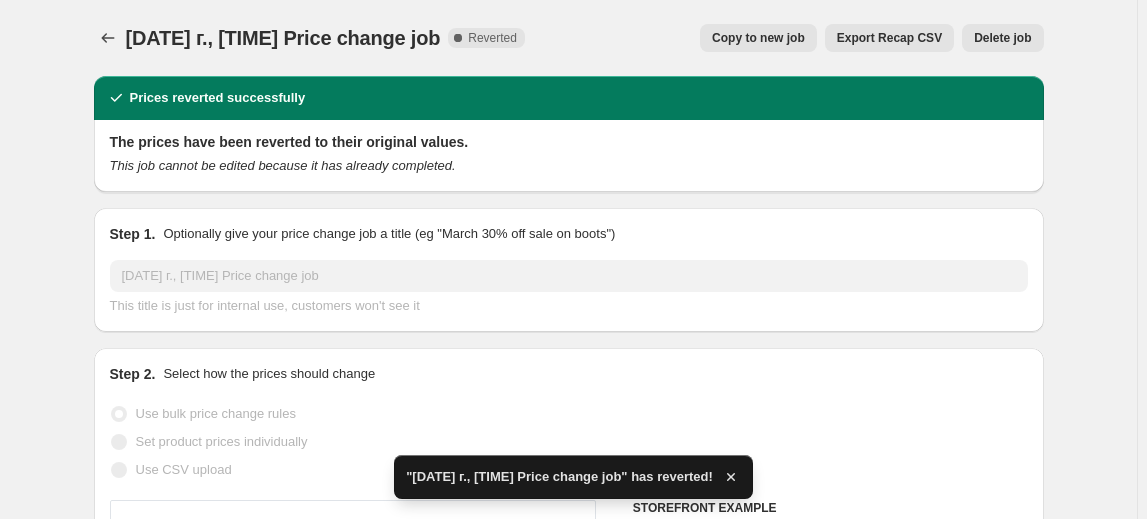 click on "Delete job" at bounding box center [1002, 38] 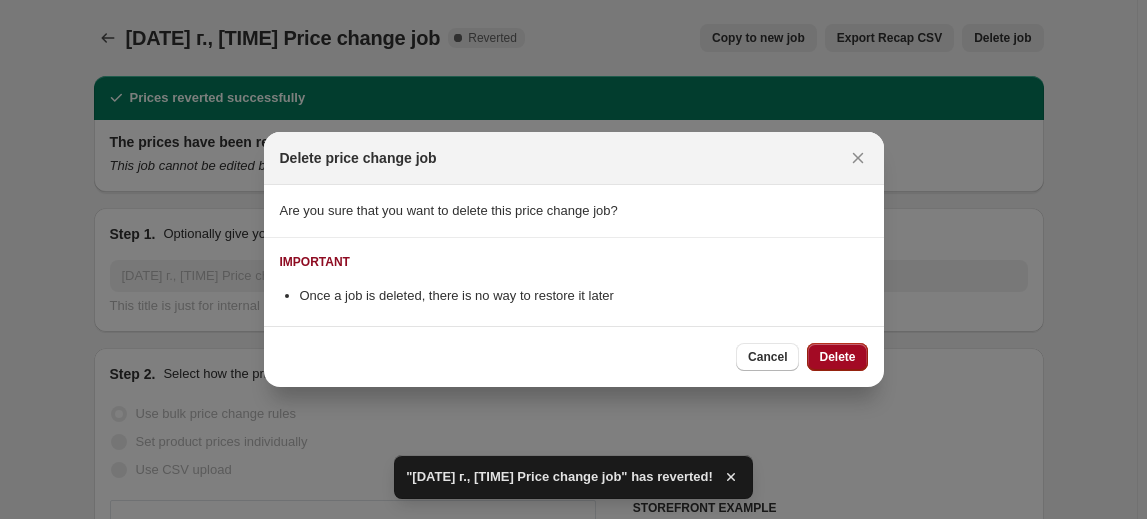 click on "Delete" at bounding box center [837, 357] 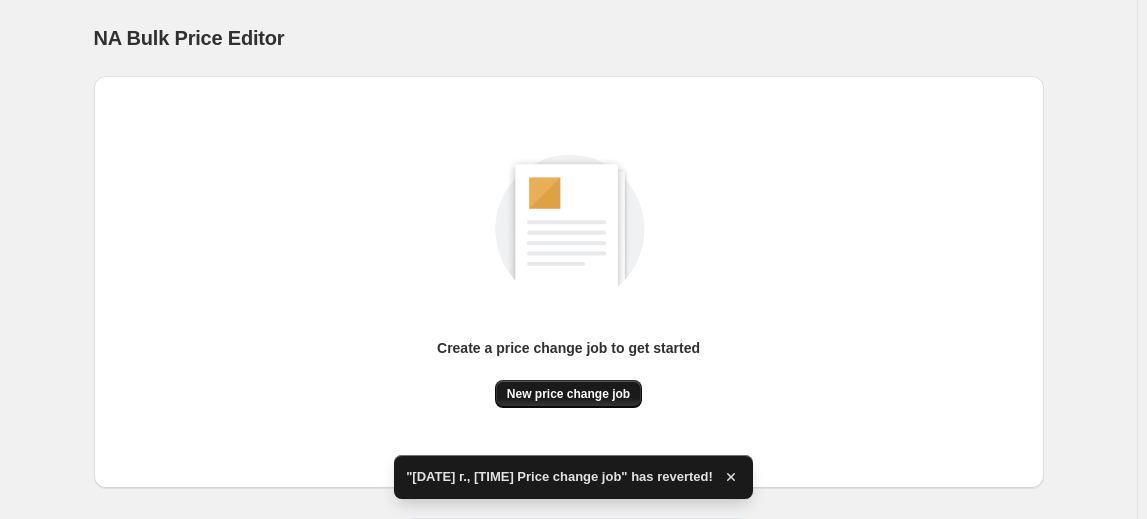 click on "New price change job" at bounding box center (568, 394) 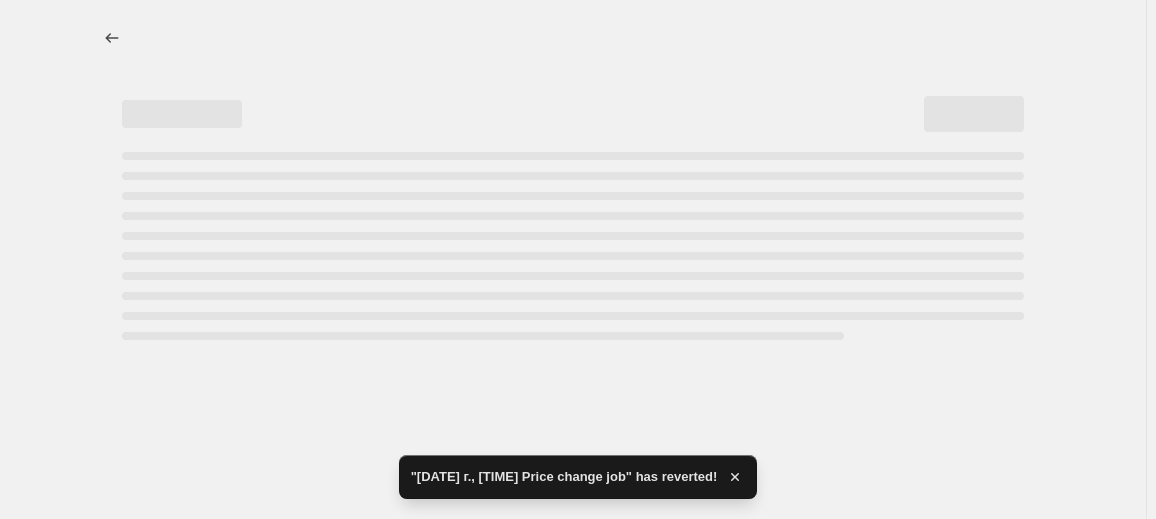 select on "percentage" 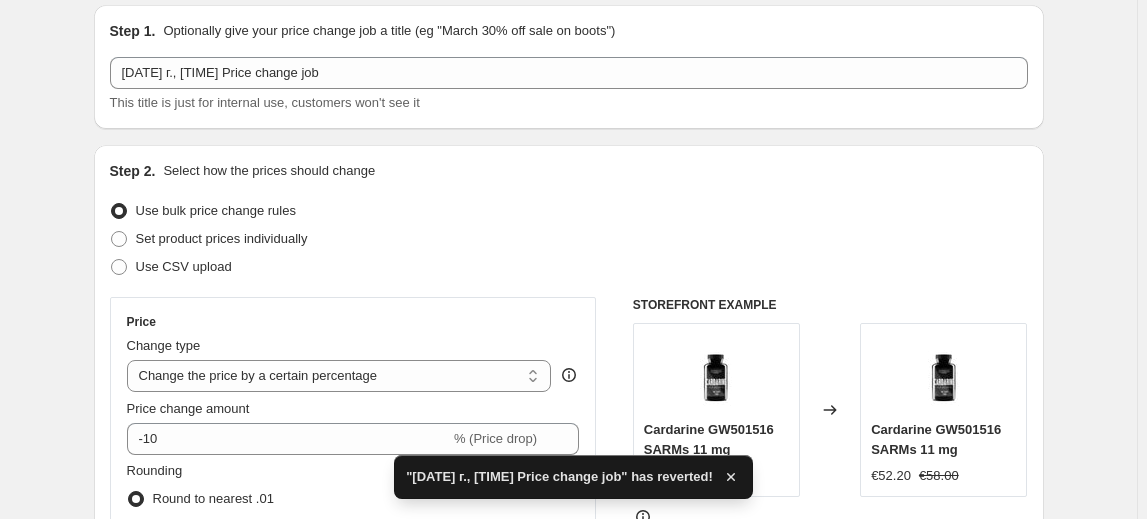 scroll, scrollTop: 90, scrollLeft: 0, axis: vertical 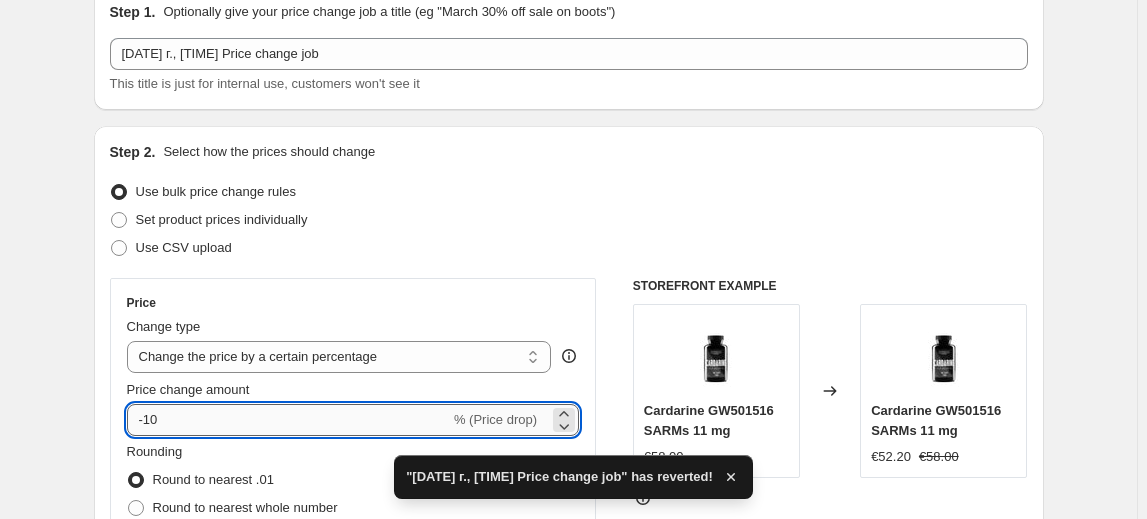 click on "-10" at bounding box center [288, 420] 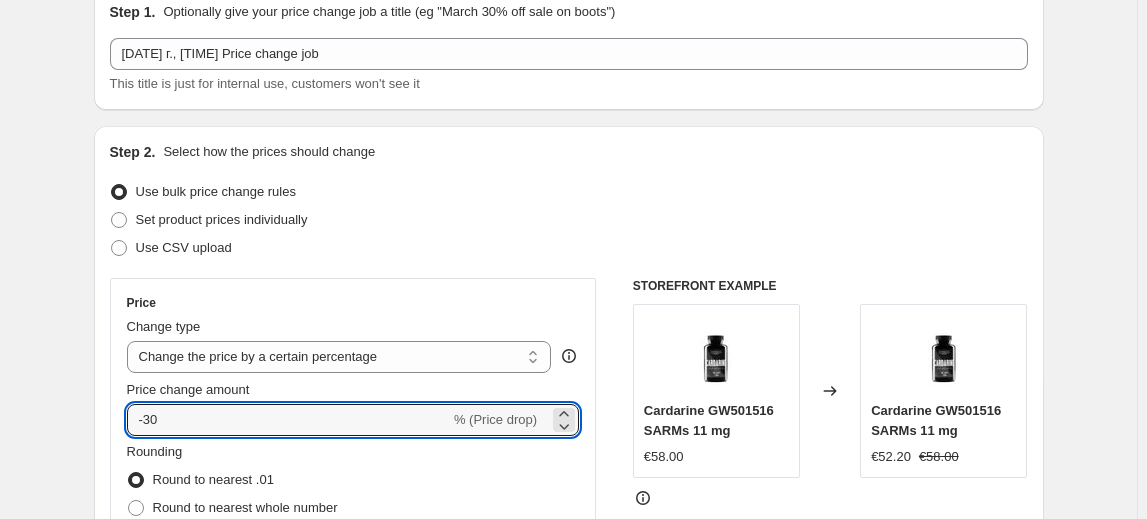 type on "-30" 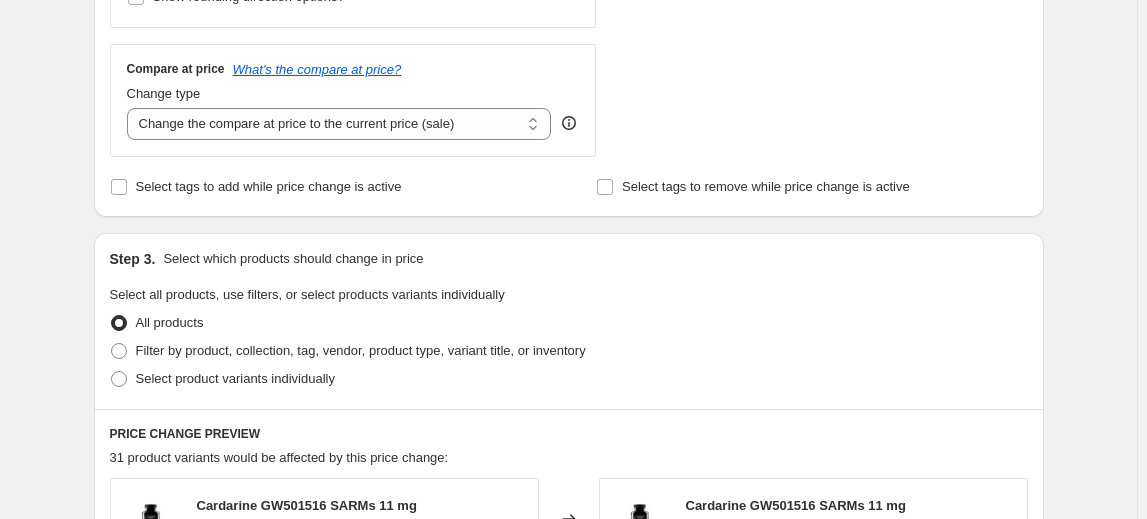 scroll, scrollTop: 818, scrollLeft: 0, axis: vertical 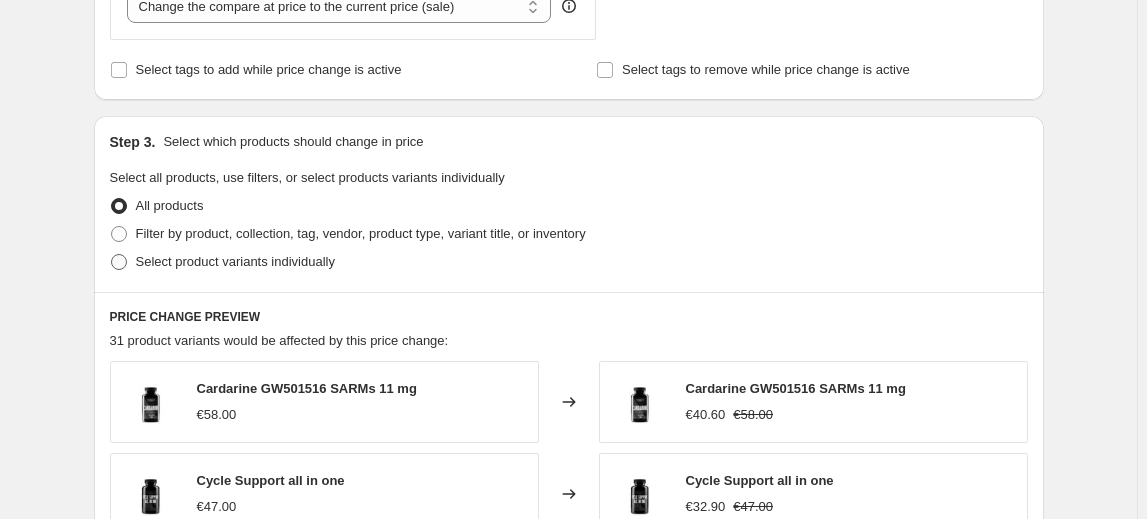 click on "Select product variants individually" at bounding box center [235, 261] 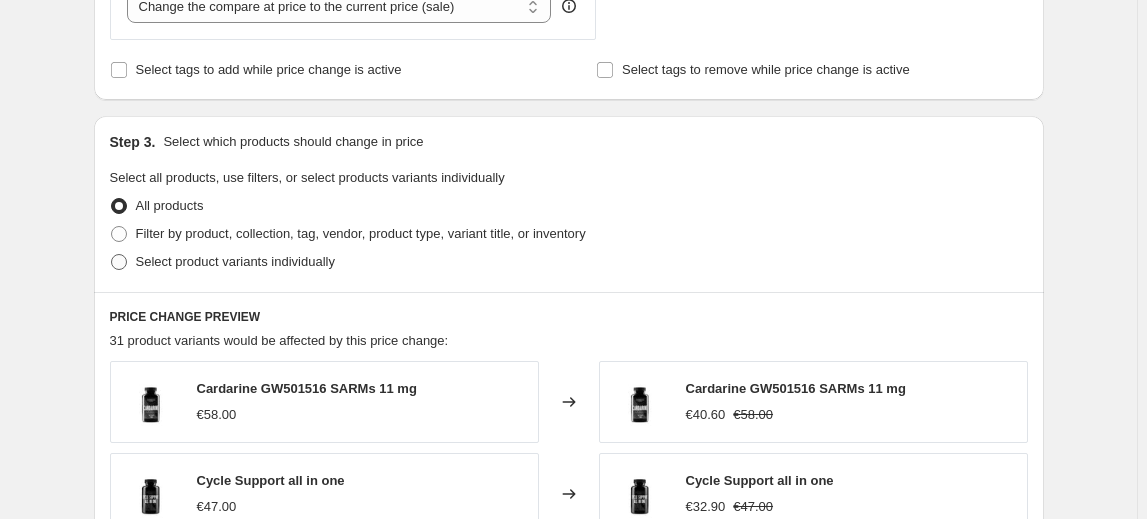 radio on "true" 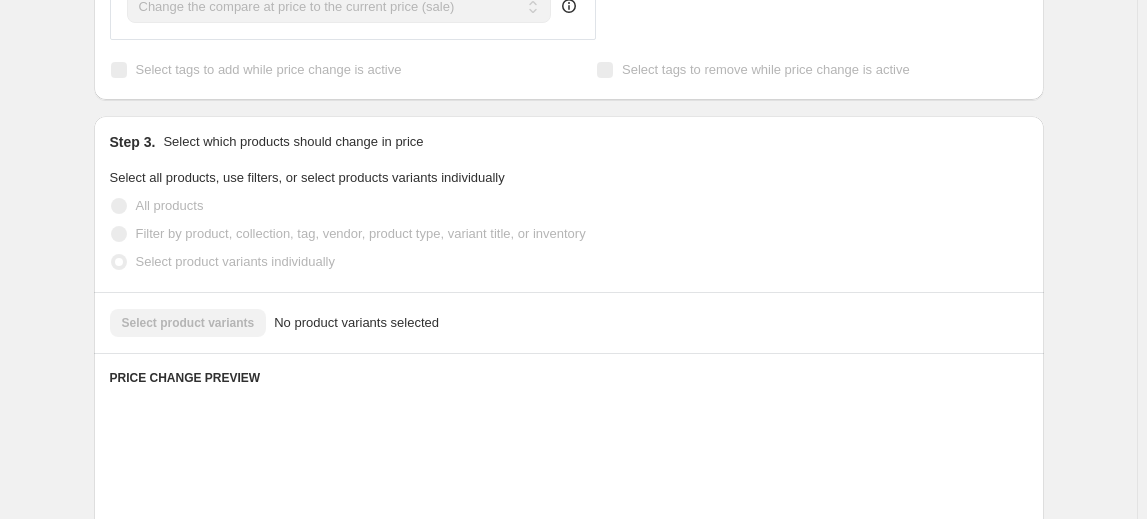 click on "Select product variants No   product variants selected" at bounding box center [569, 323] 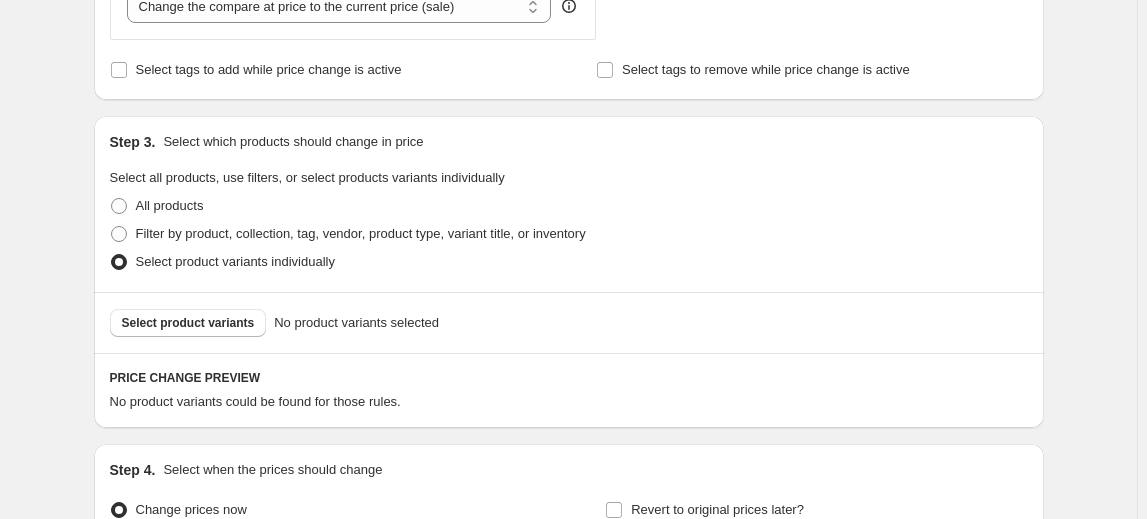 click on "Select product variants" at bounding box center (188, 323) 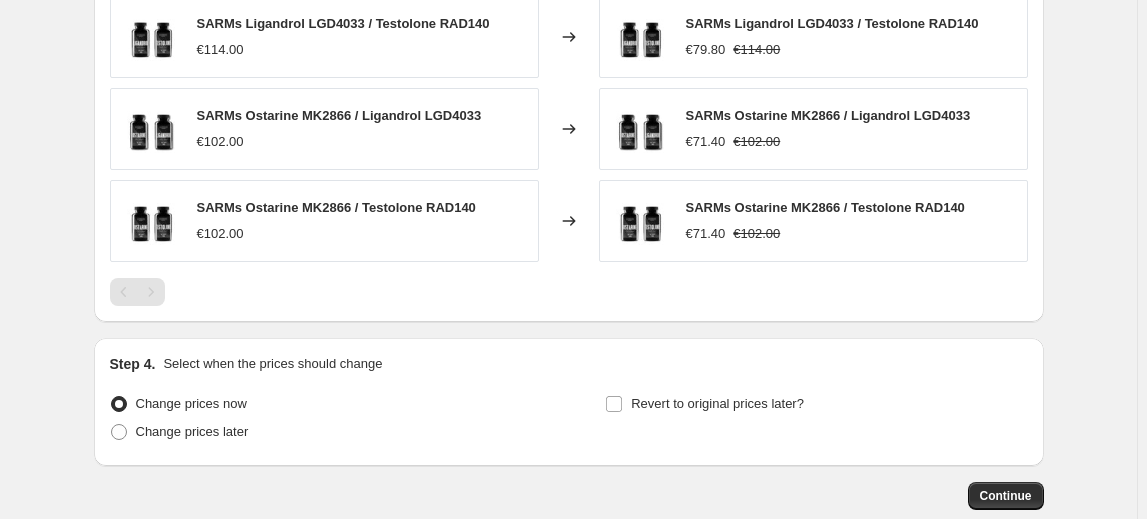 scroll, scrollTop: 1536, scrollLeft: 0, axis: vertical 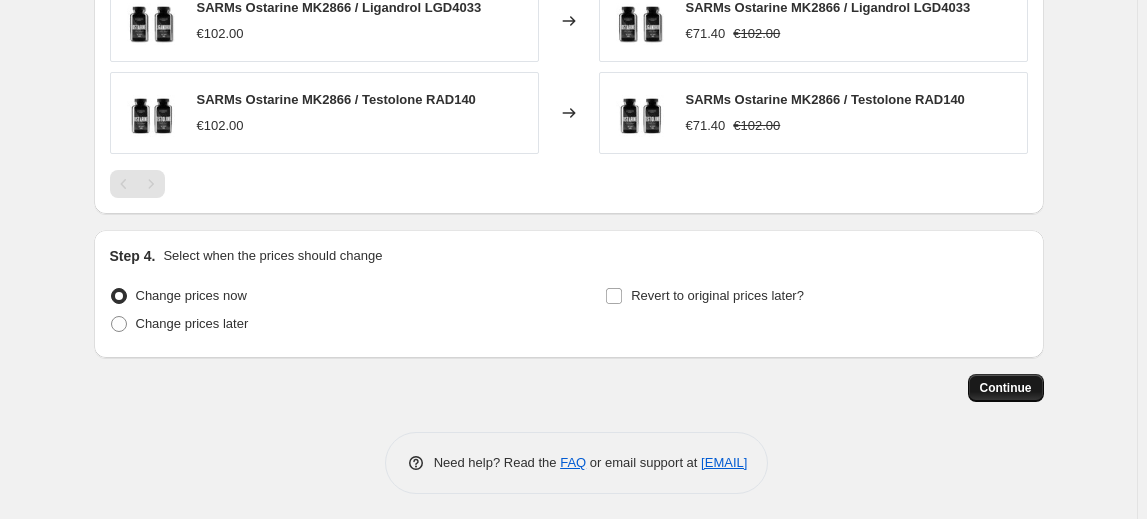 click on "Continue" at bounding box center [1006, 388] 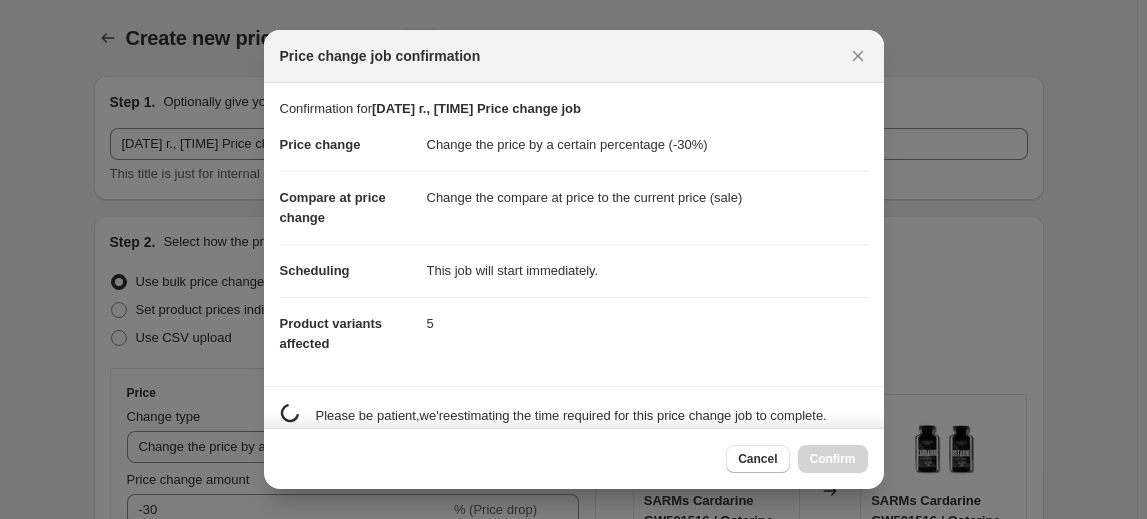 scroll, scrollTop: 1536, scrollLeft: 0, axis: vertical 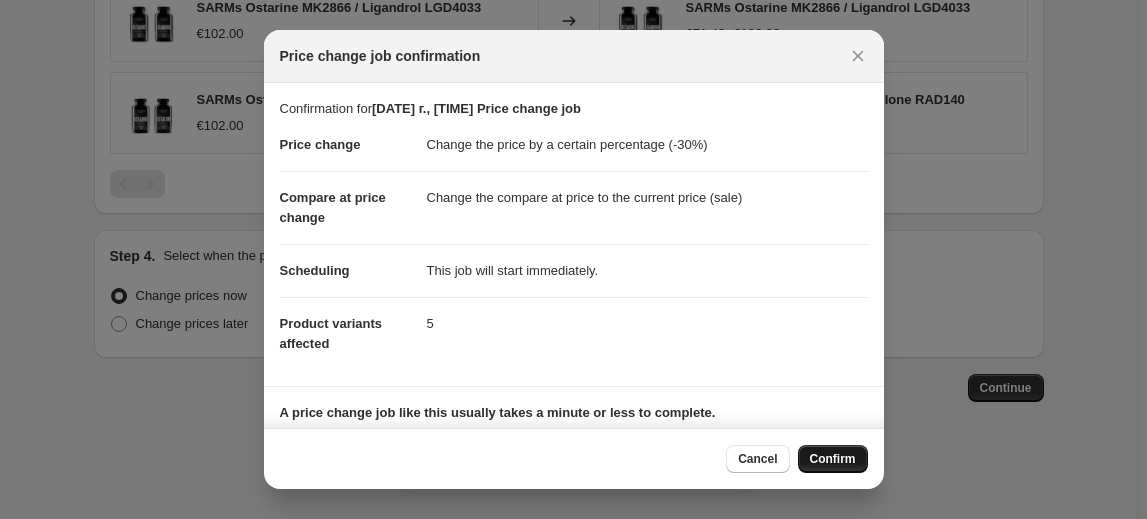 click on "Confirm" at bounding box center [833, 459] 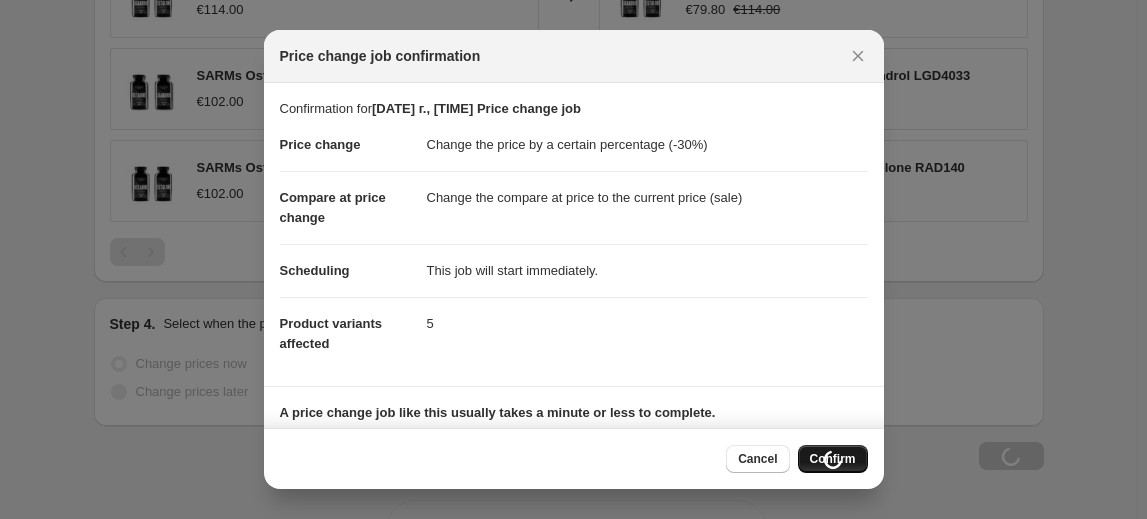 scroll, scrollTop: 1604, scrollLeft: 0, axis: vertical 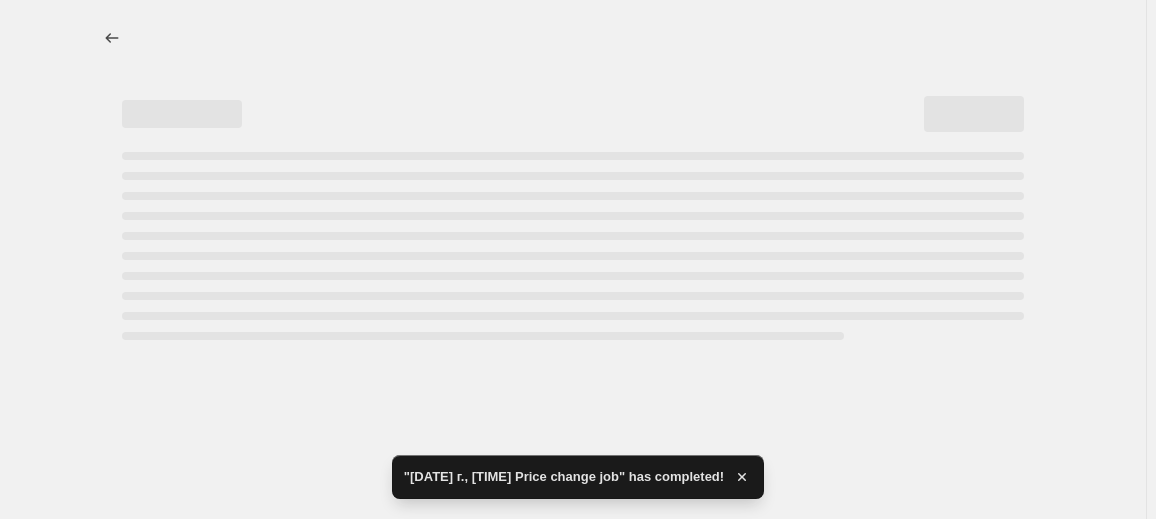 select on "percentage" 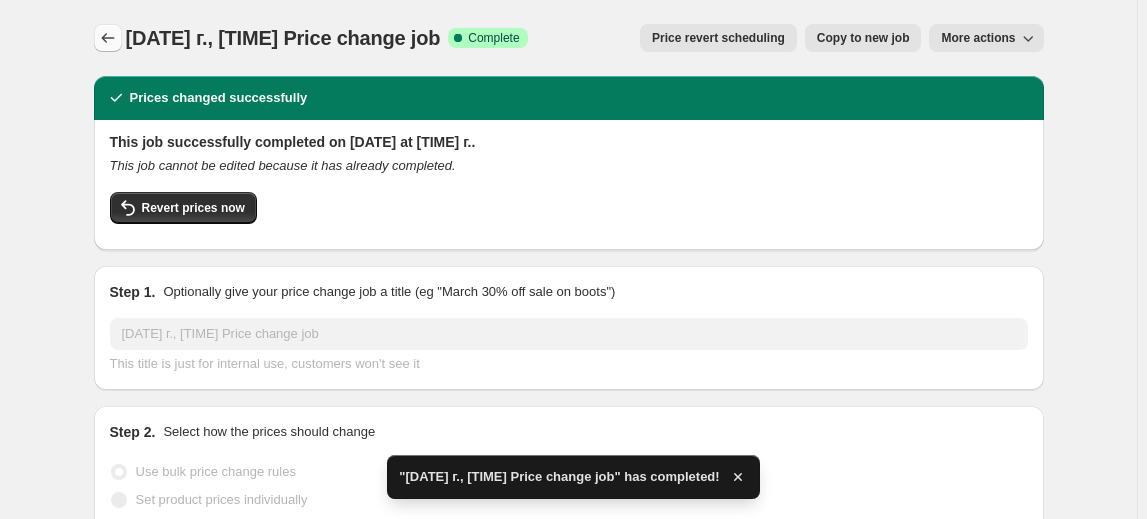 click 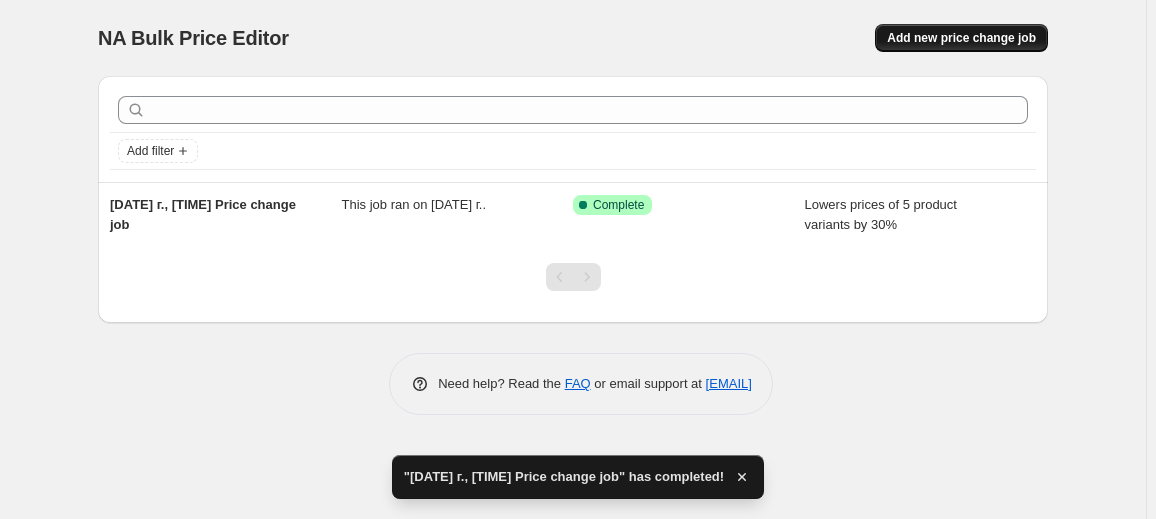 click on "Add new price change job" at bounding box center (961, 38) 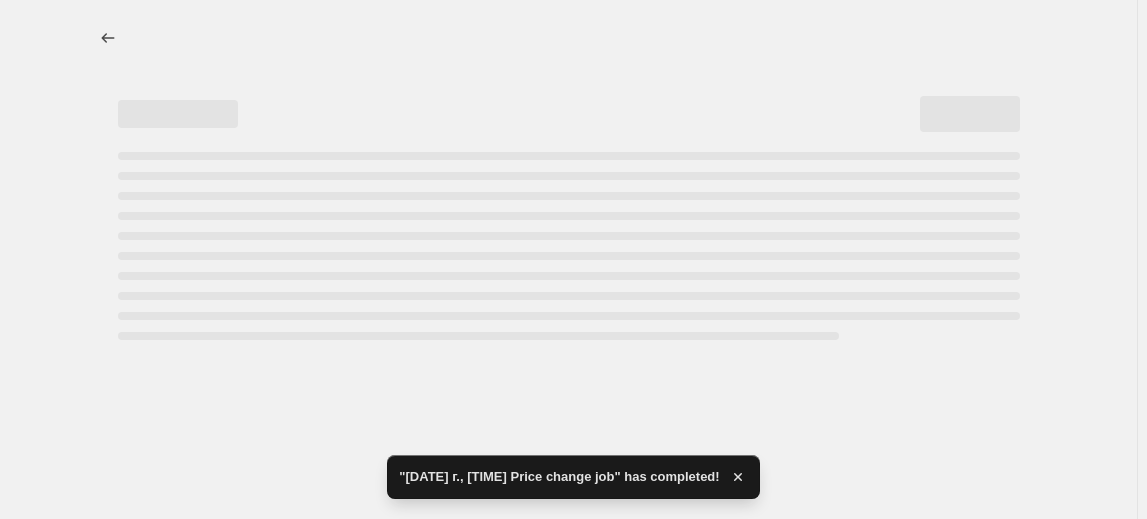 select on "percentage" 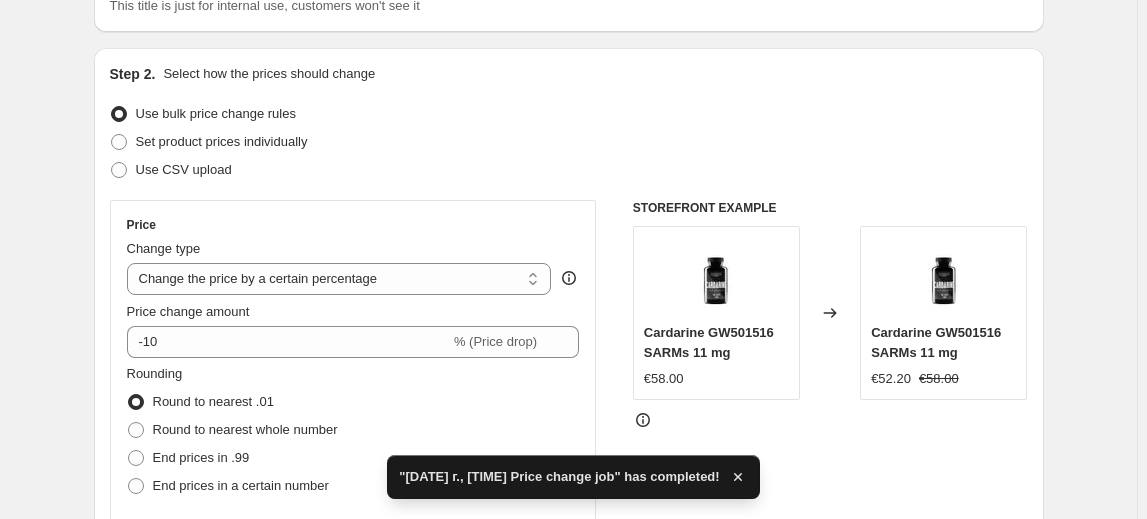 scroll, scrollTop: 181, scrollLeft: 0, axis: vertical 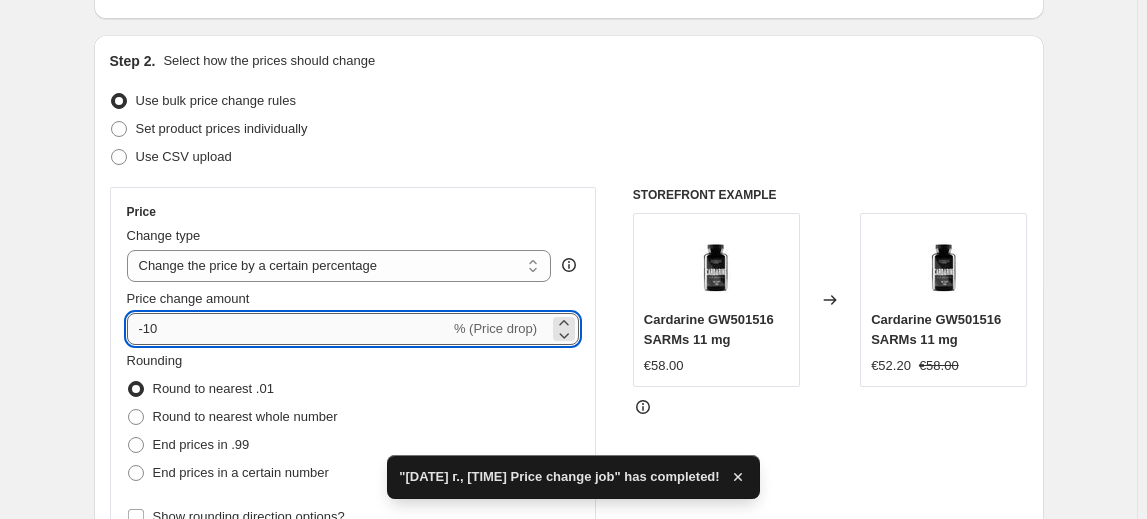 click on "-10" at bounding box center (288, 329) 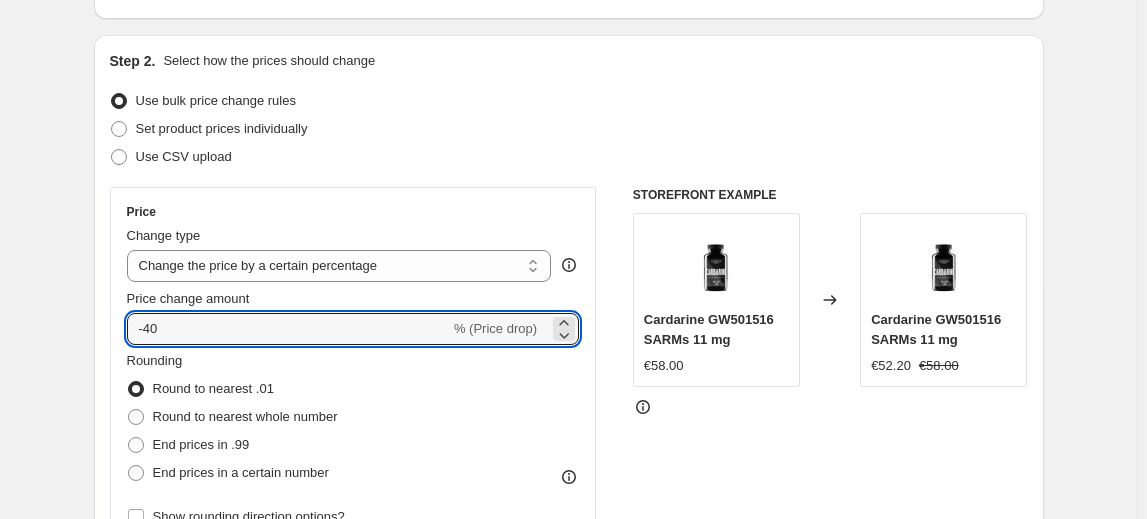 type on "-40" 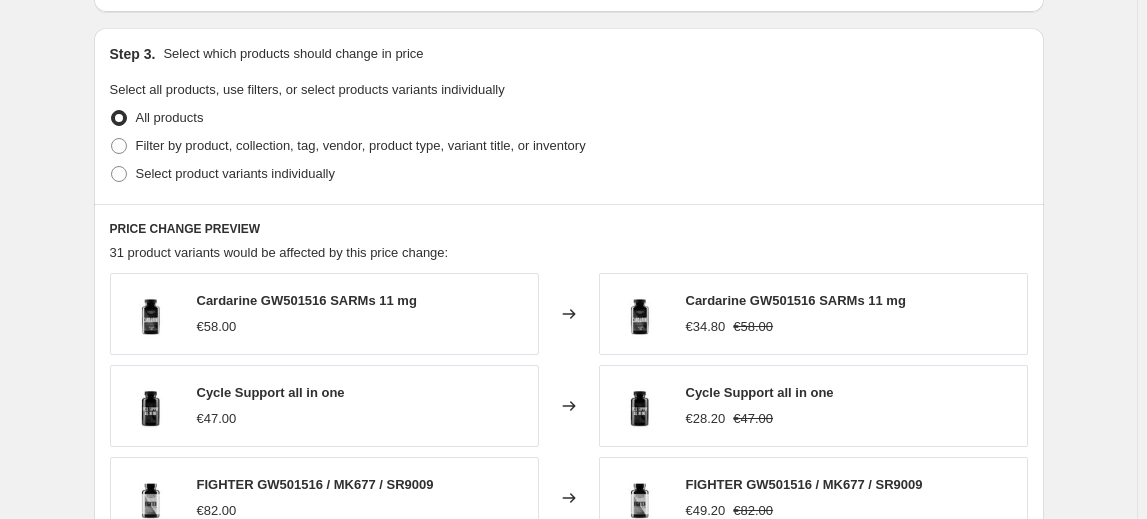 scroll, scrollTop: 909, scrollLeft: 0, axis: vertical 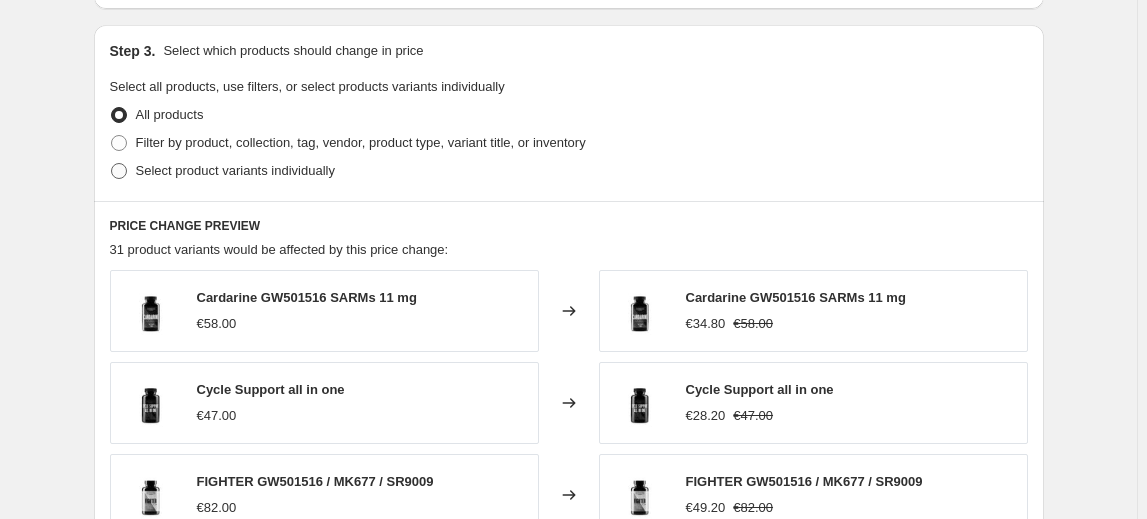 drag, startPoint x: 215, startPoint y: 167, endPoint x: 196, endPoint y: 179, distance: 22.472204 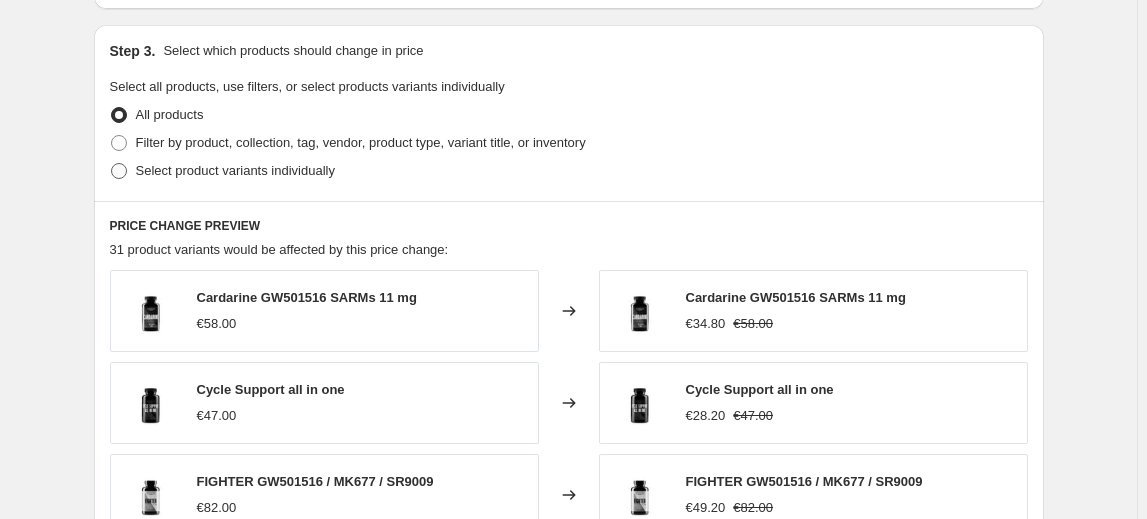 radio on "true" 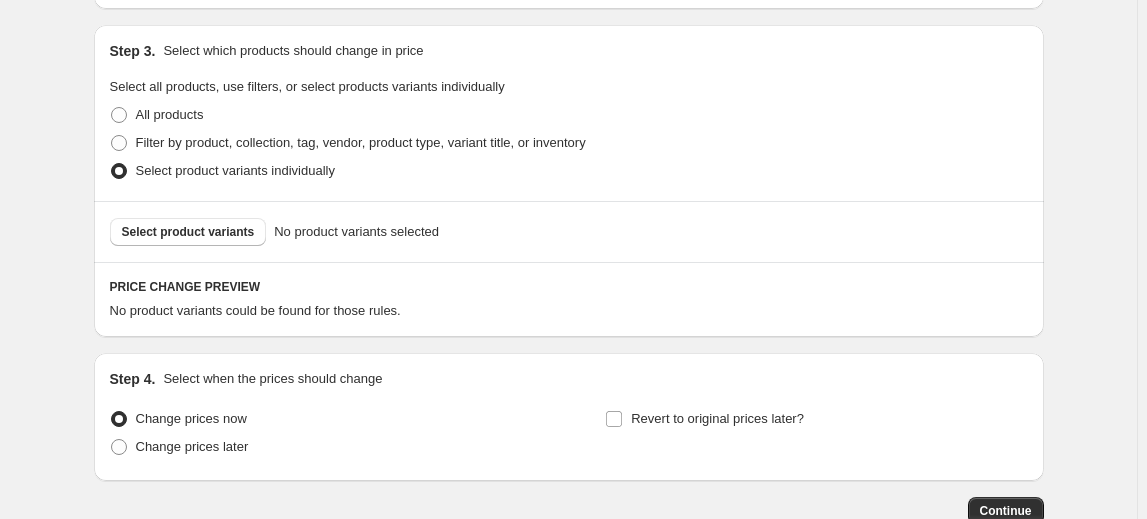click on "Select product variants" at bounding box center [188, 232] 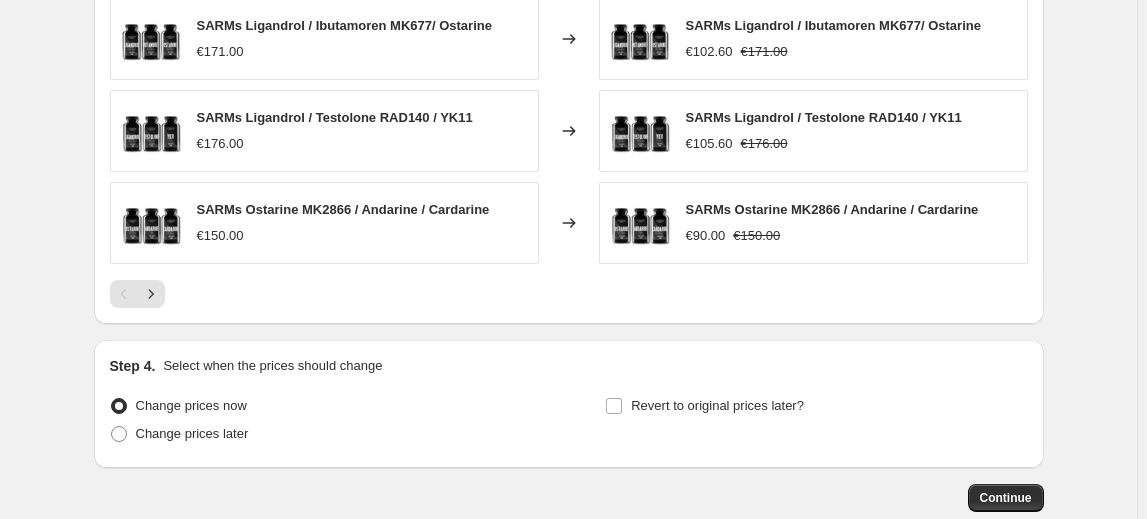 scroll, scrollTop: 1536, scrollLeft: 0, axis: vertical 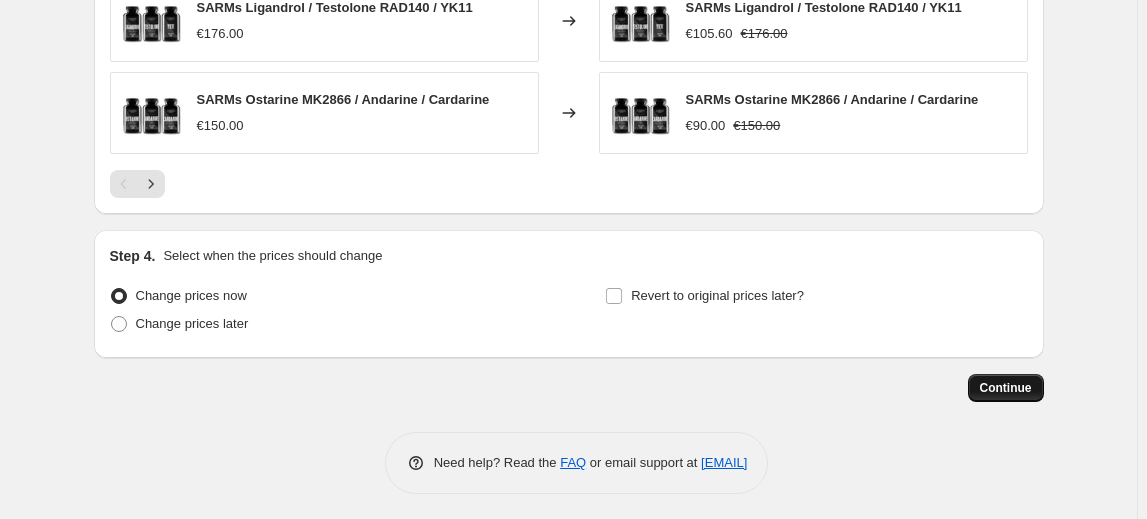 click on "Continue" at bounding box center [1006, 388] 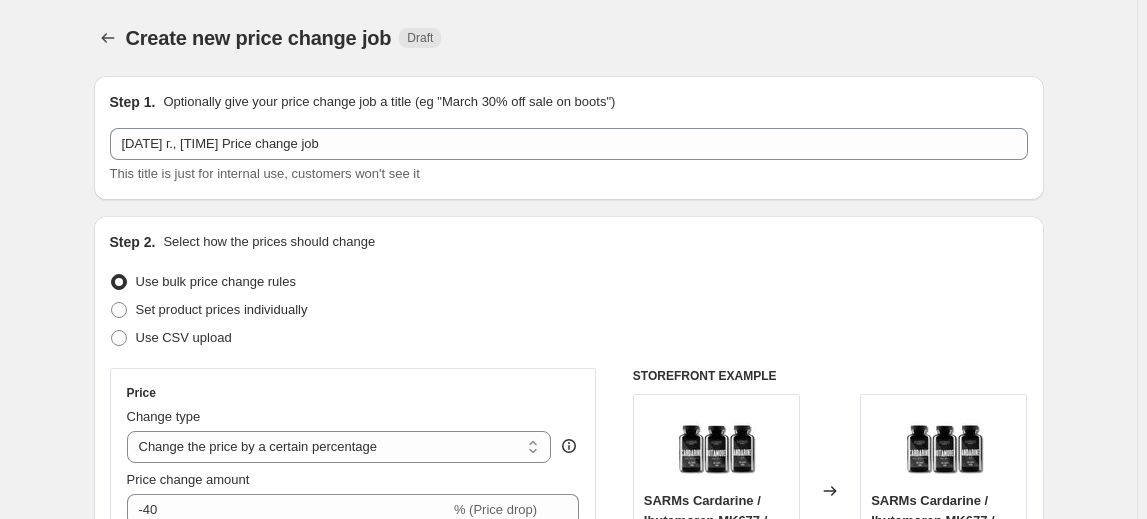 scroll, scrollTop: 1536, scrollLeft: 0, axis: vertical 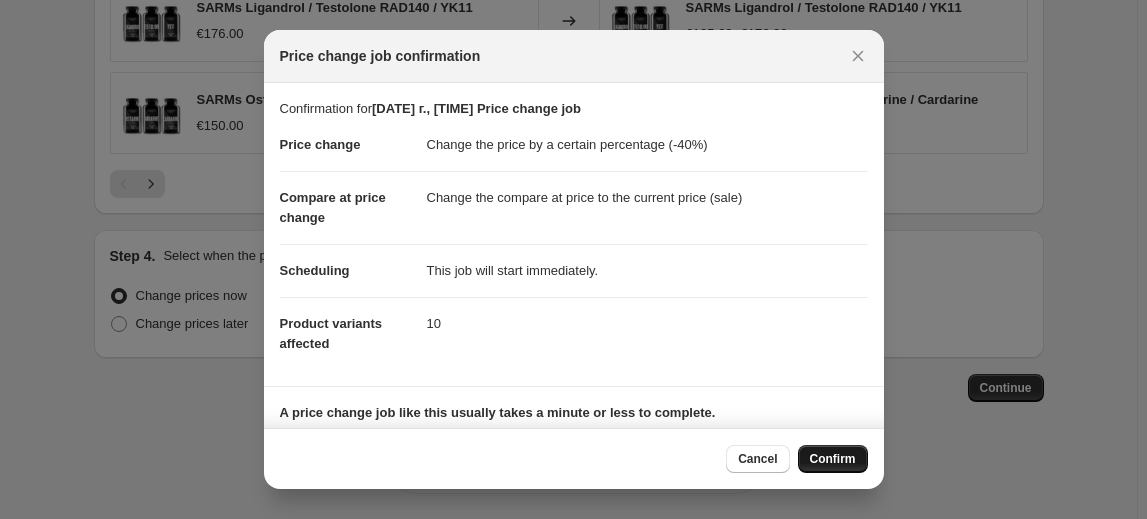 click on "Confirm" at bounding box center [833, 459] 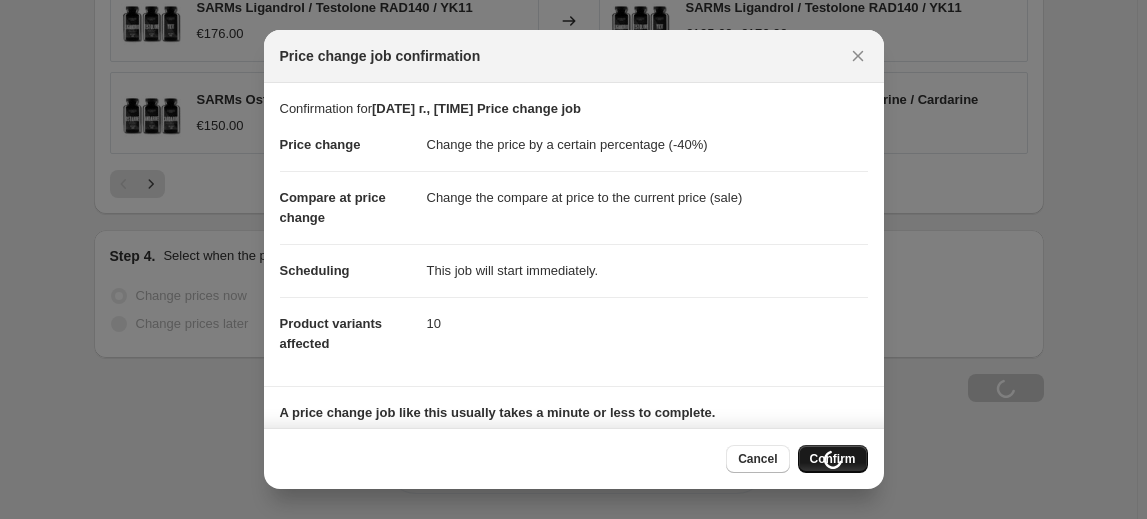 scroll, scrollTop: 1604, scrollLeft: 0, axis: vertical 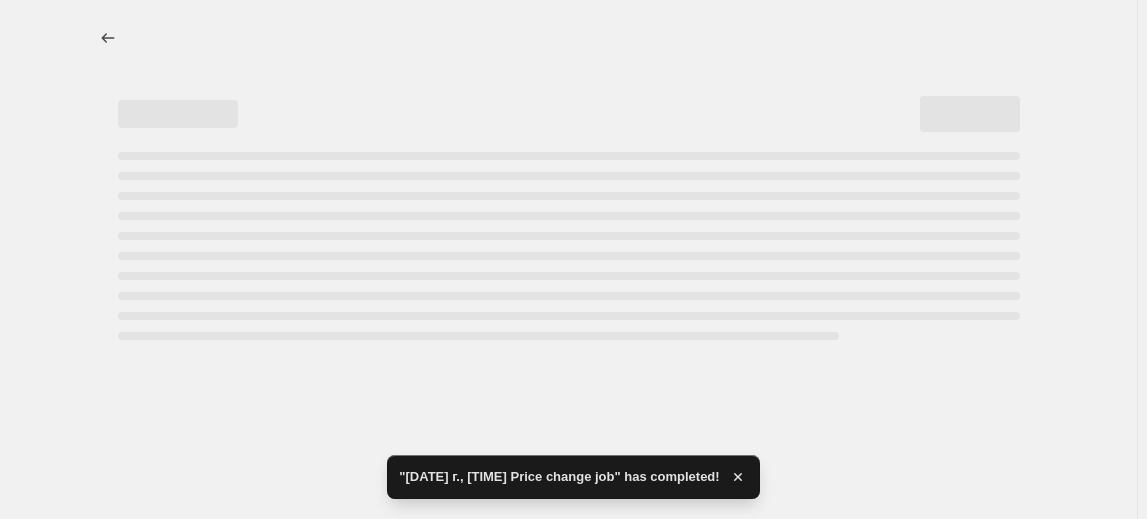 select on "percentage" 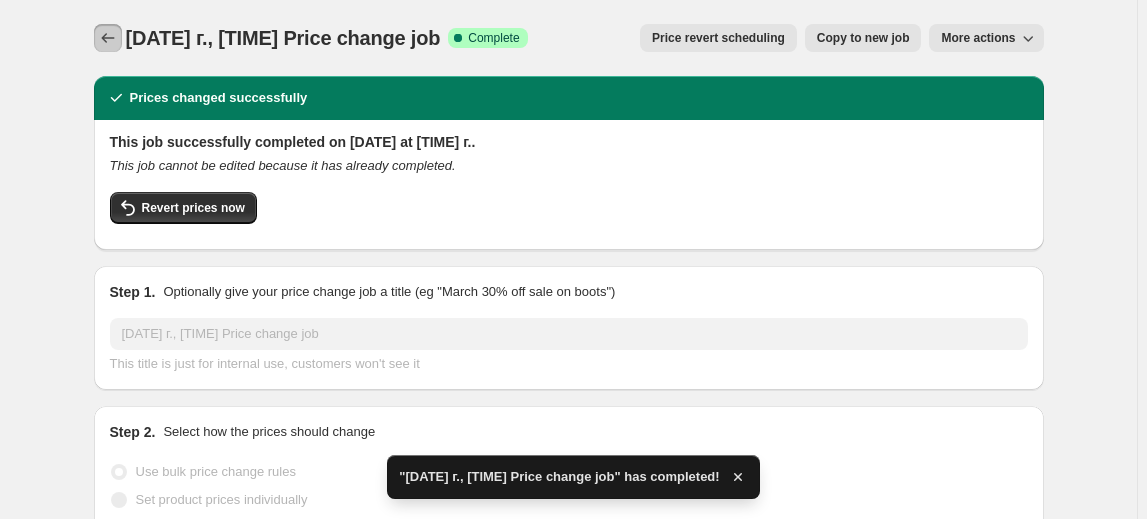 click 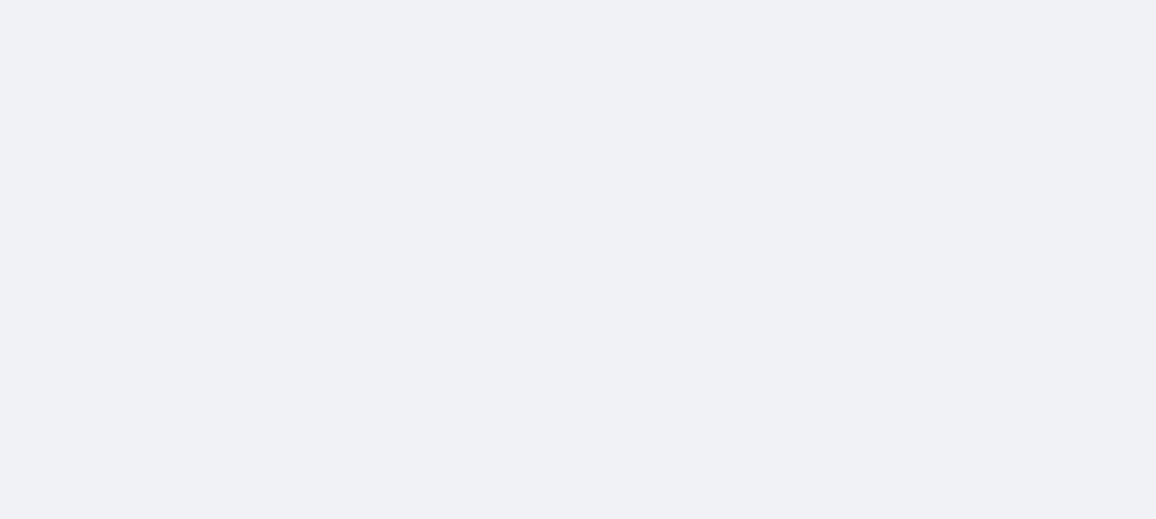 scroll, scrollTop: 0, scrollLeft: 0, axis: both 